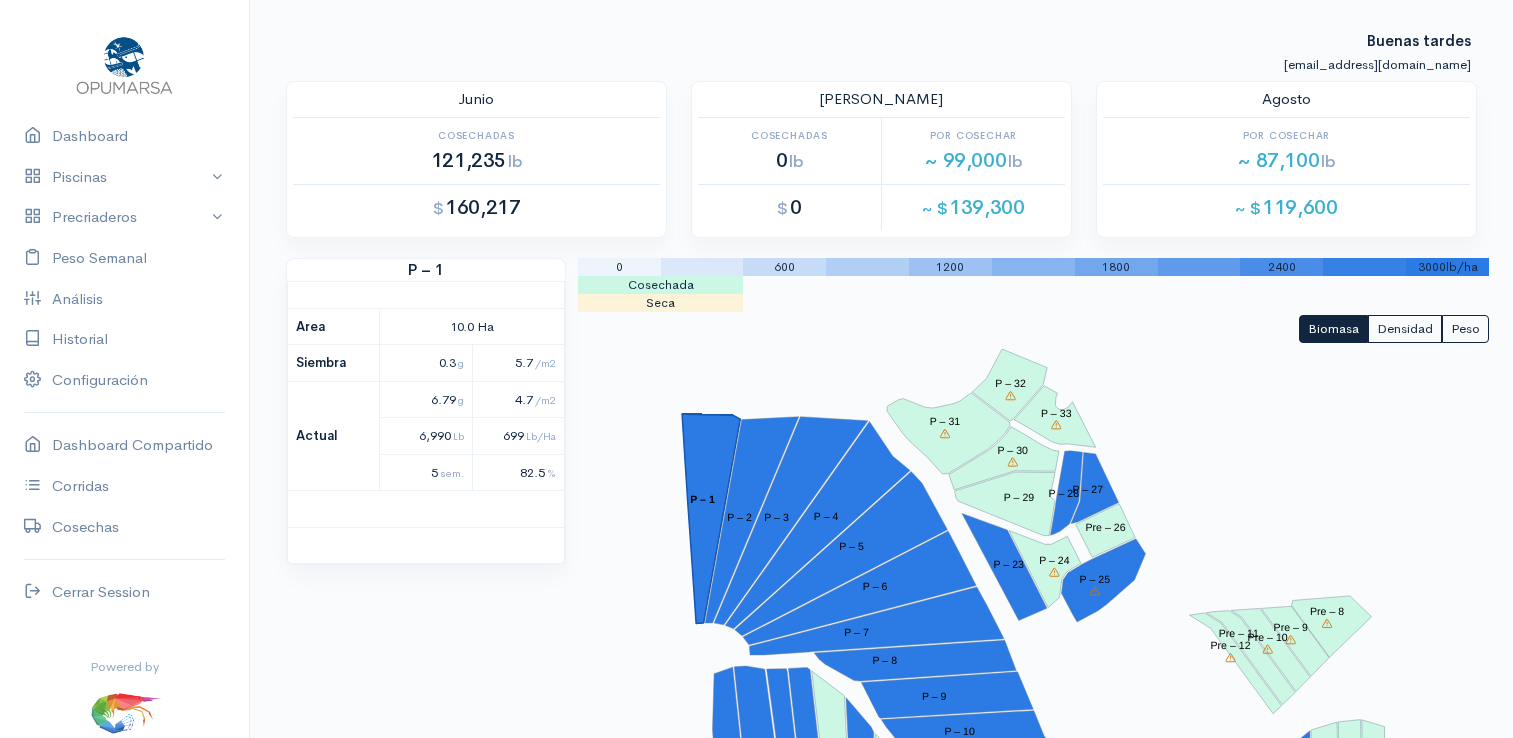 scroll, scrollTop: 0, scrollLeft: 0, axis: both 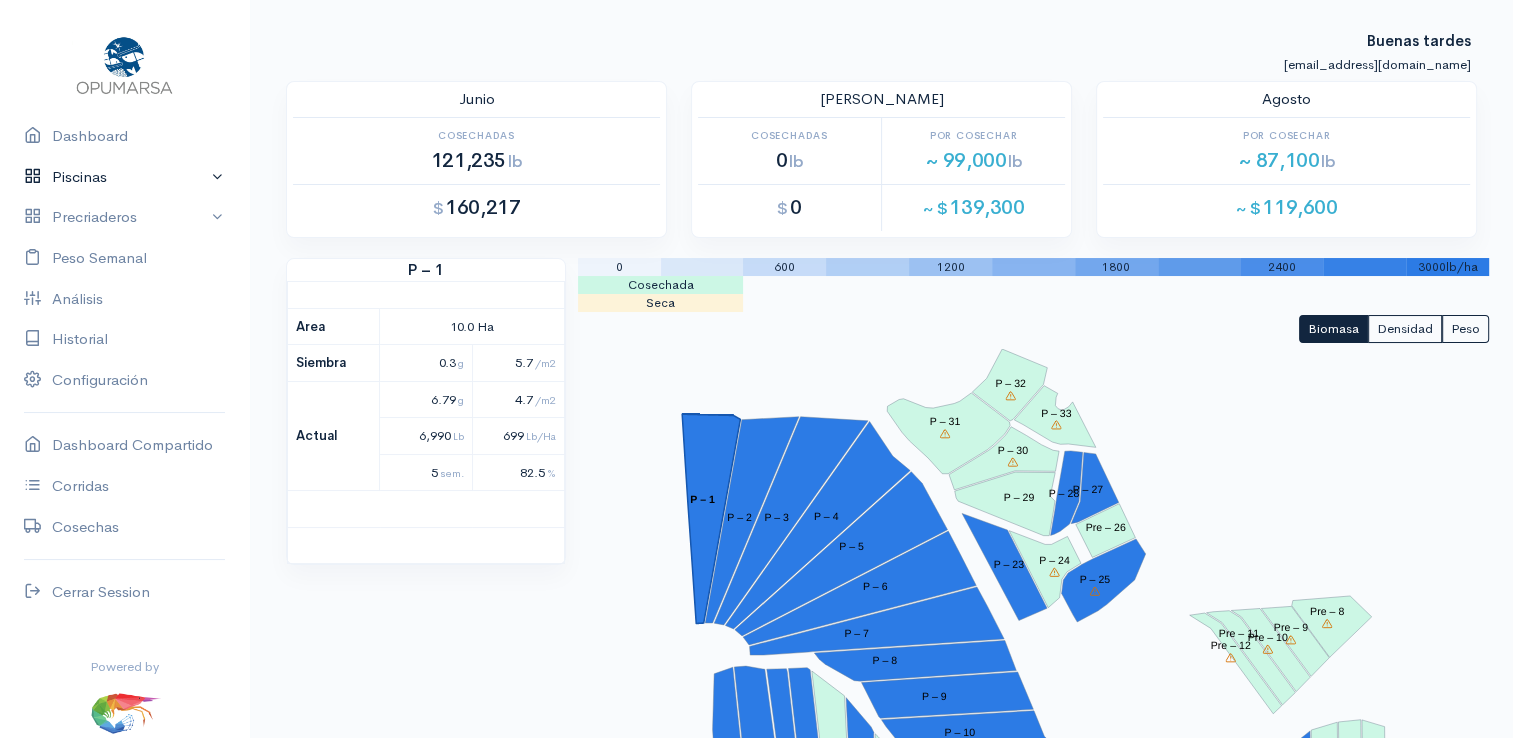 click on "Piscinas" at bounding box center [124, 177] 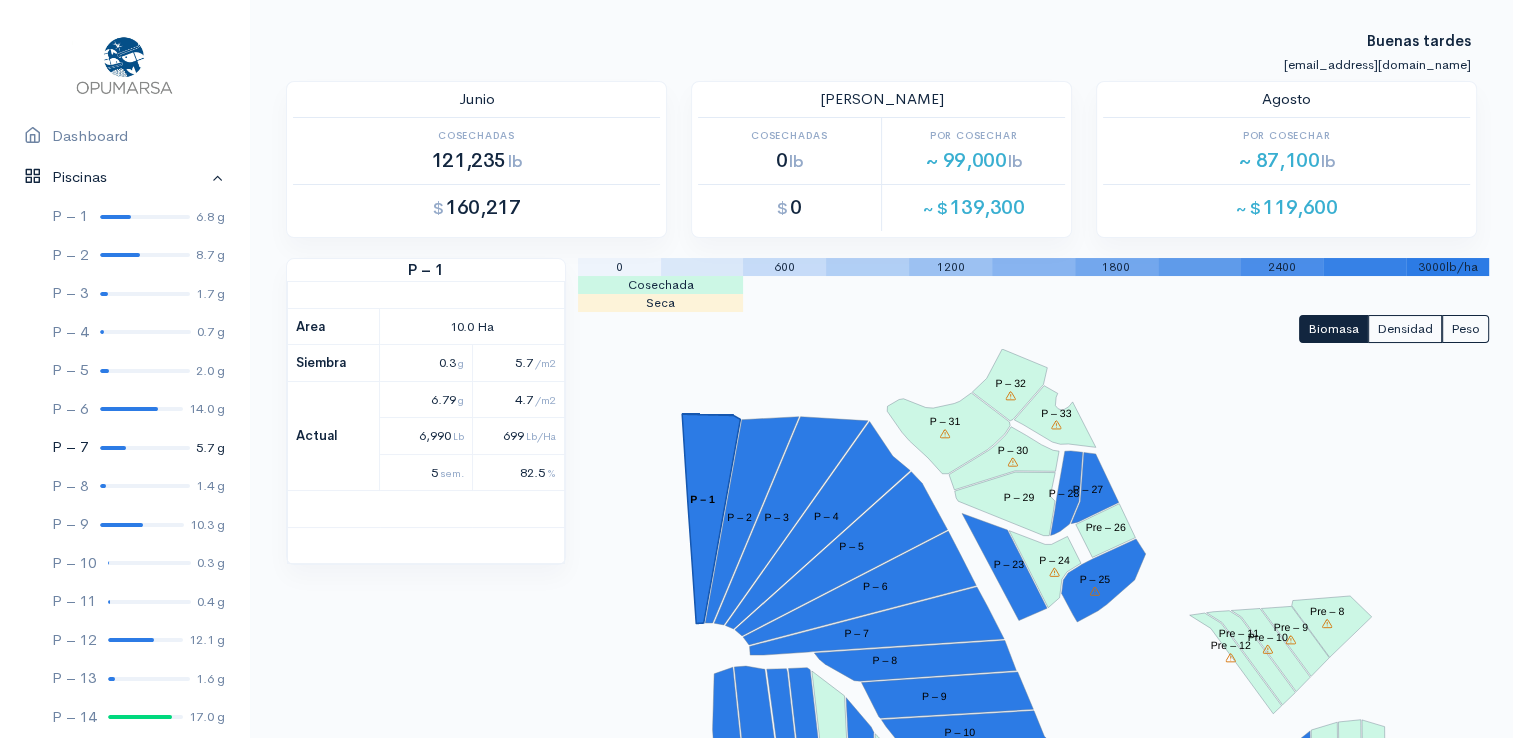 scroll, scrollTop: 100, scrollLeft: 0, axis: vertical 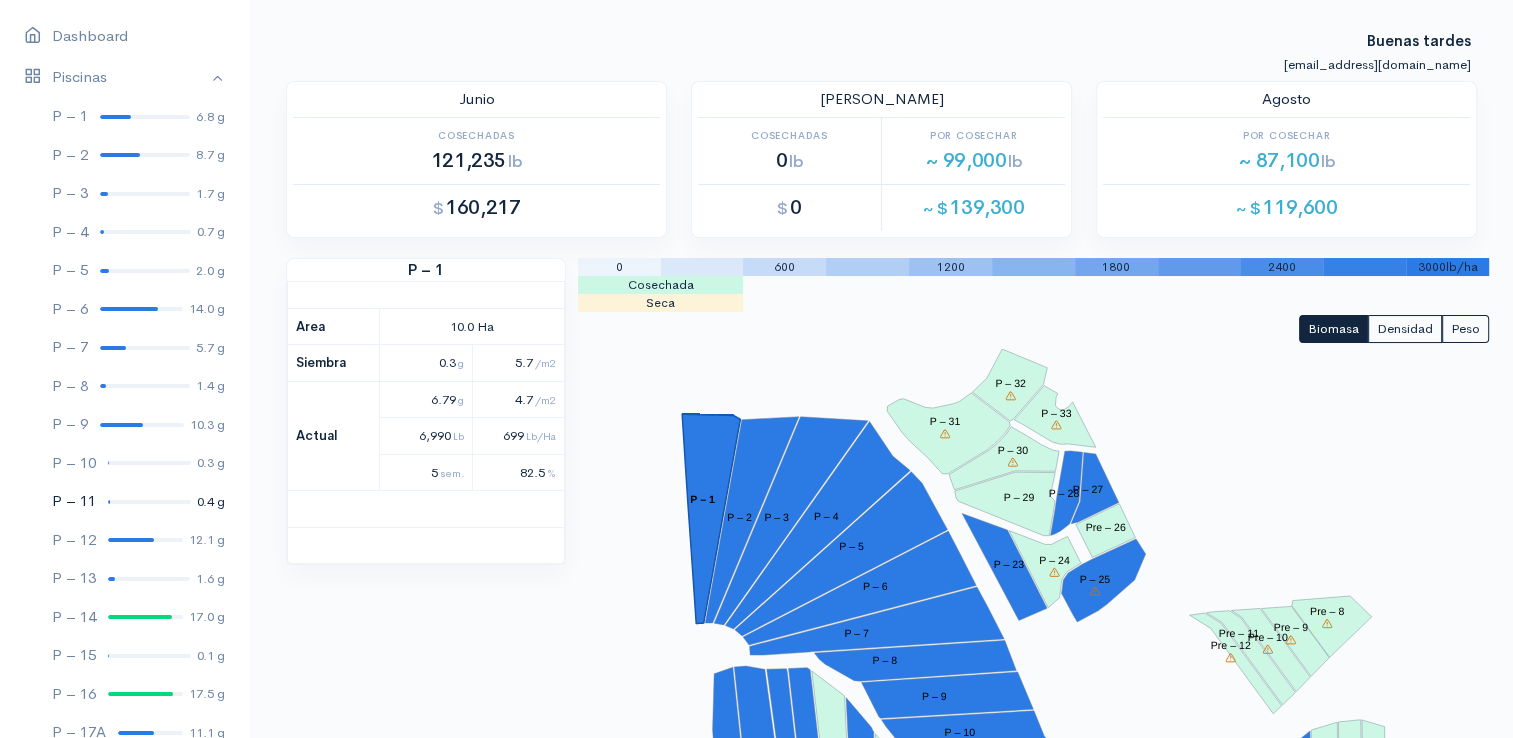 click at bounding box center (149, 502) 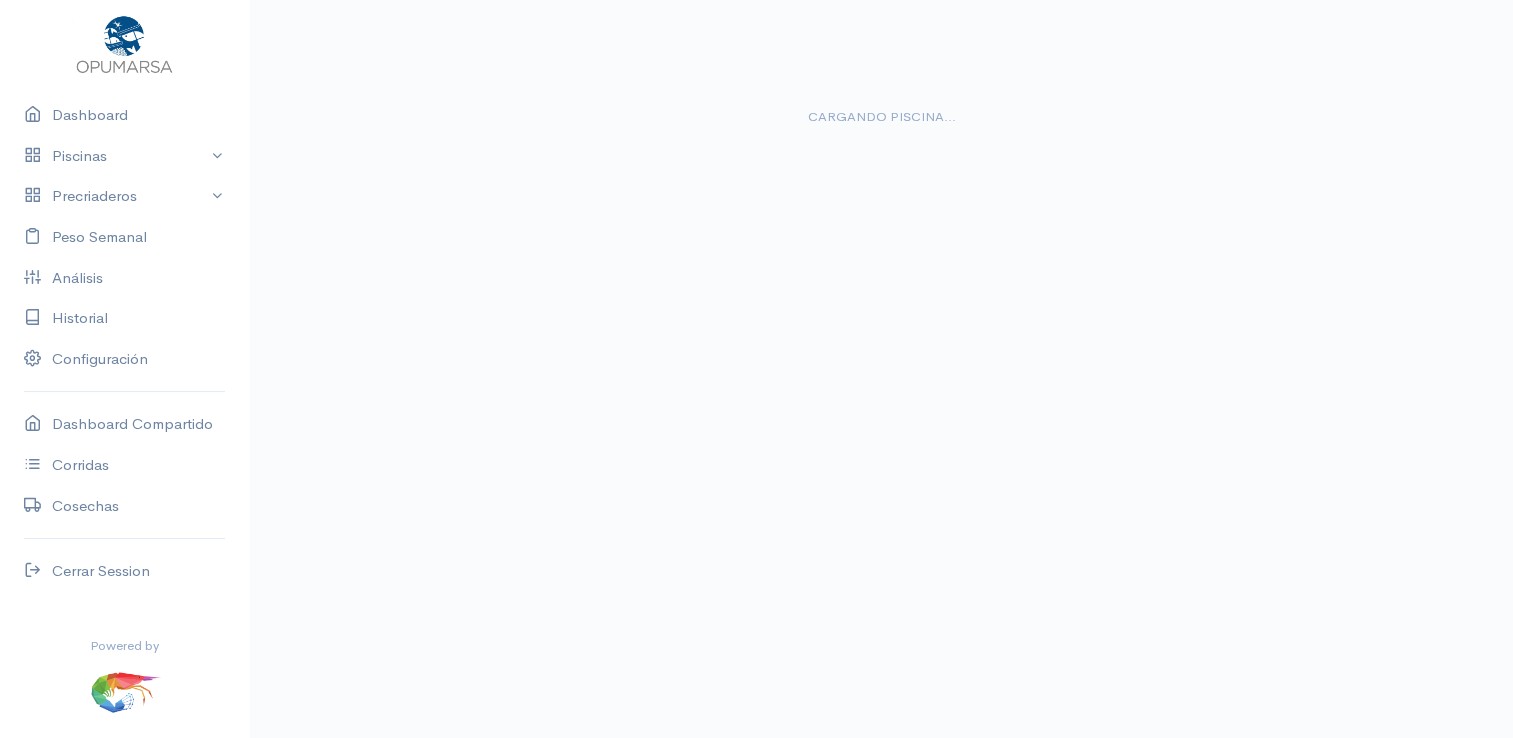 scroll, scrollTop: 61, scrollLeft: 0, axis: vertical 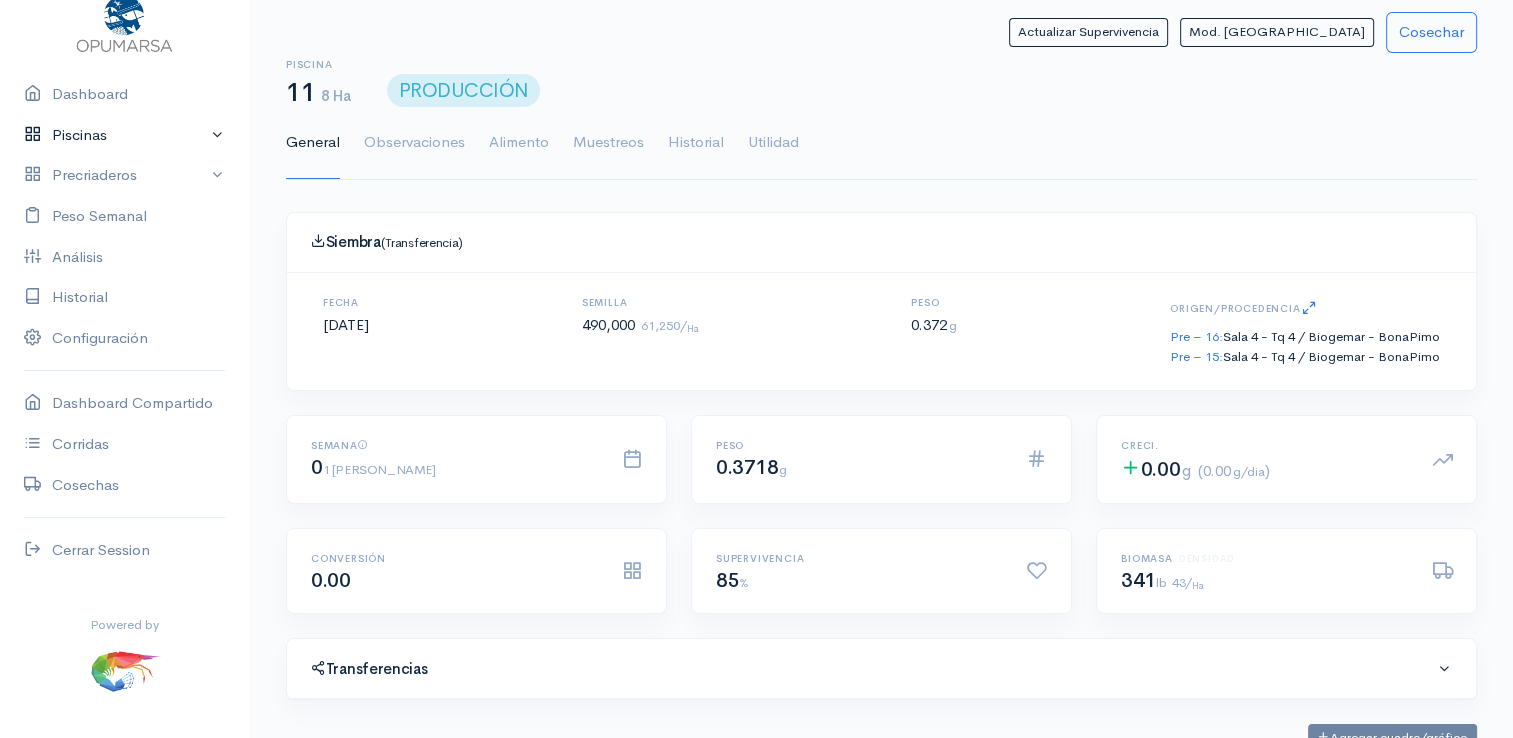 click on "Piscinas" at bounding box center [124, 135] 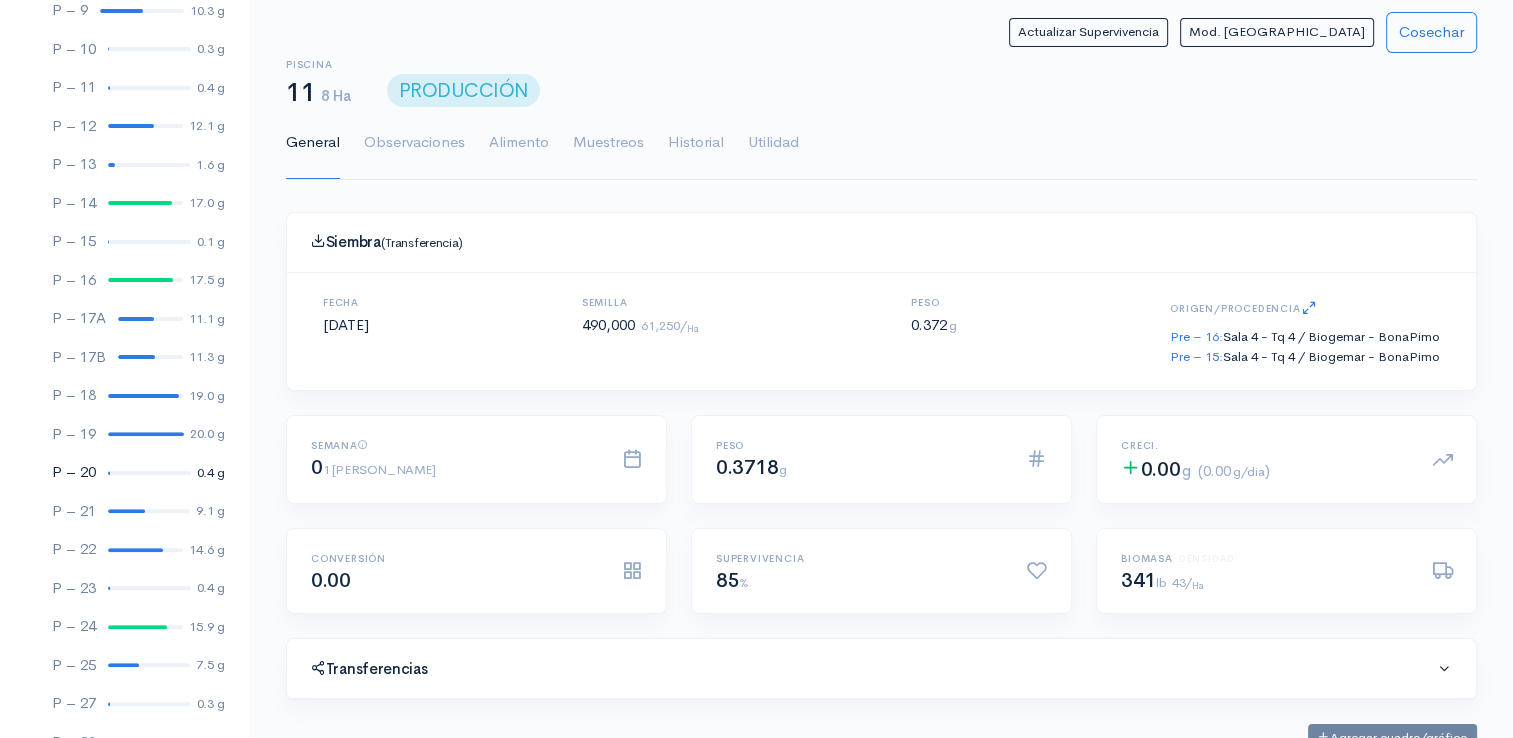 scroll, scrollTop: 561, scrollLeft: 0, axis: vertical 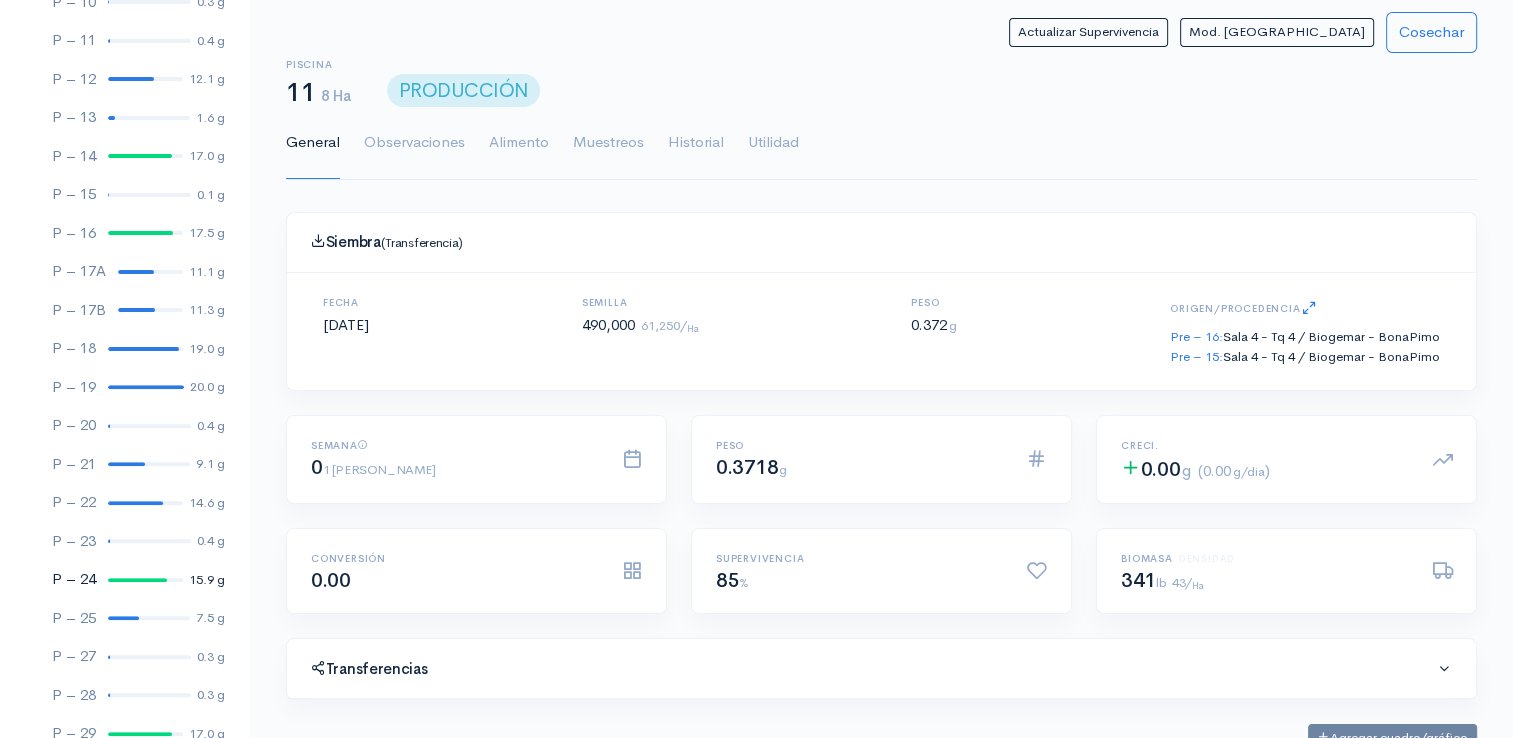 click at bounding box center [137, 580] 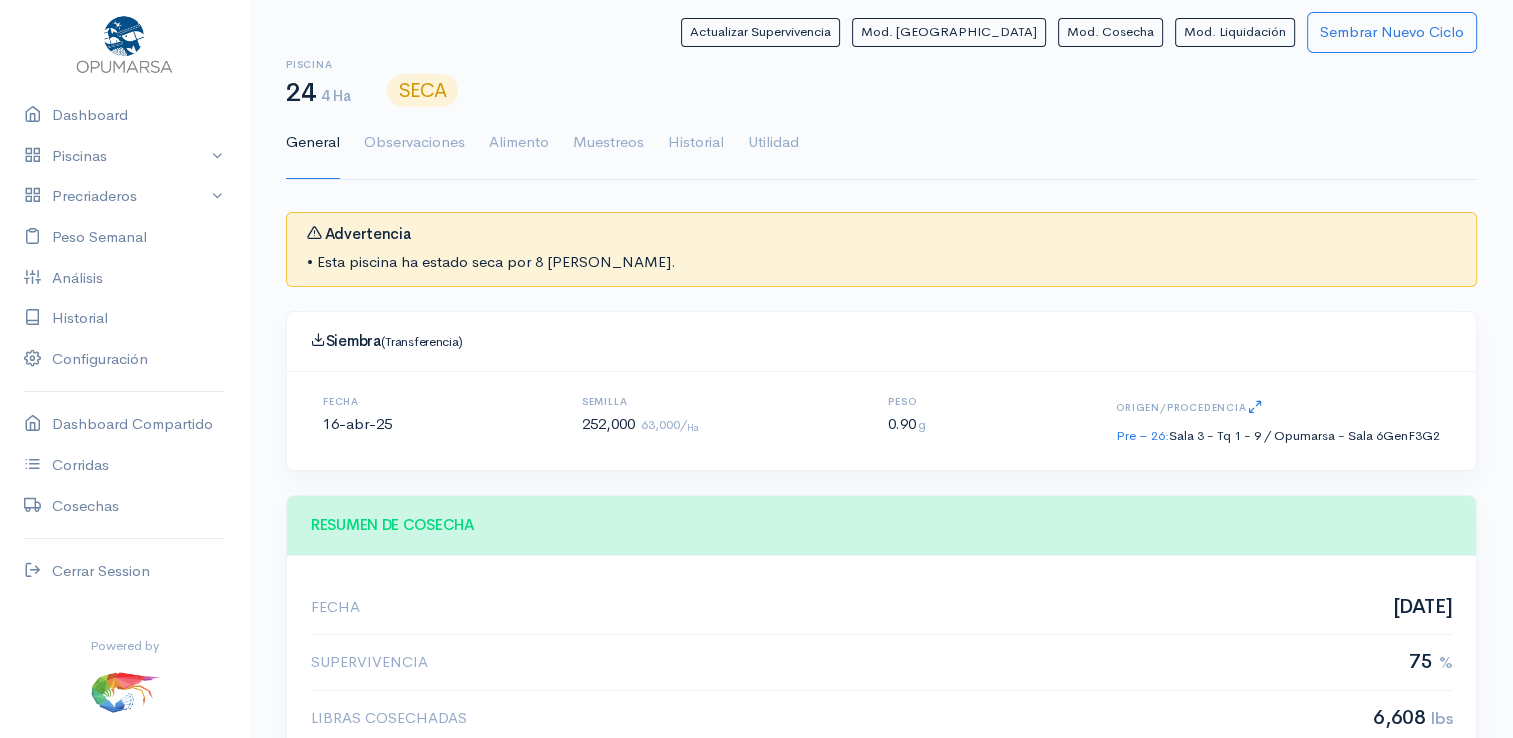 scroll, scrollTop: 61, scrollLeft: 0, axis: vertical 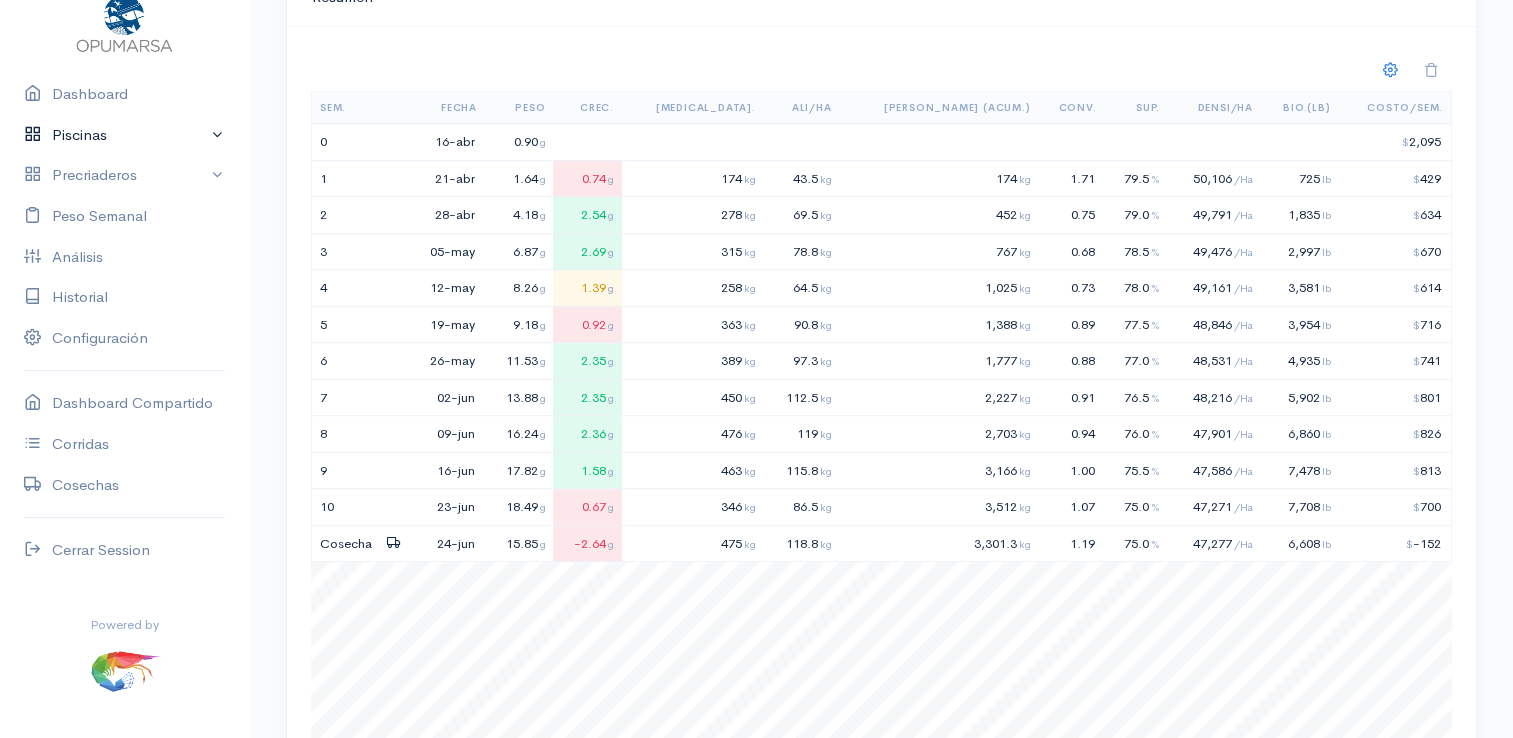 click on "Piscinas" at bounding box center [124, 135] 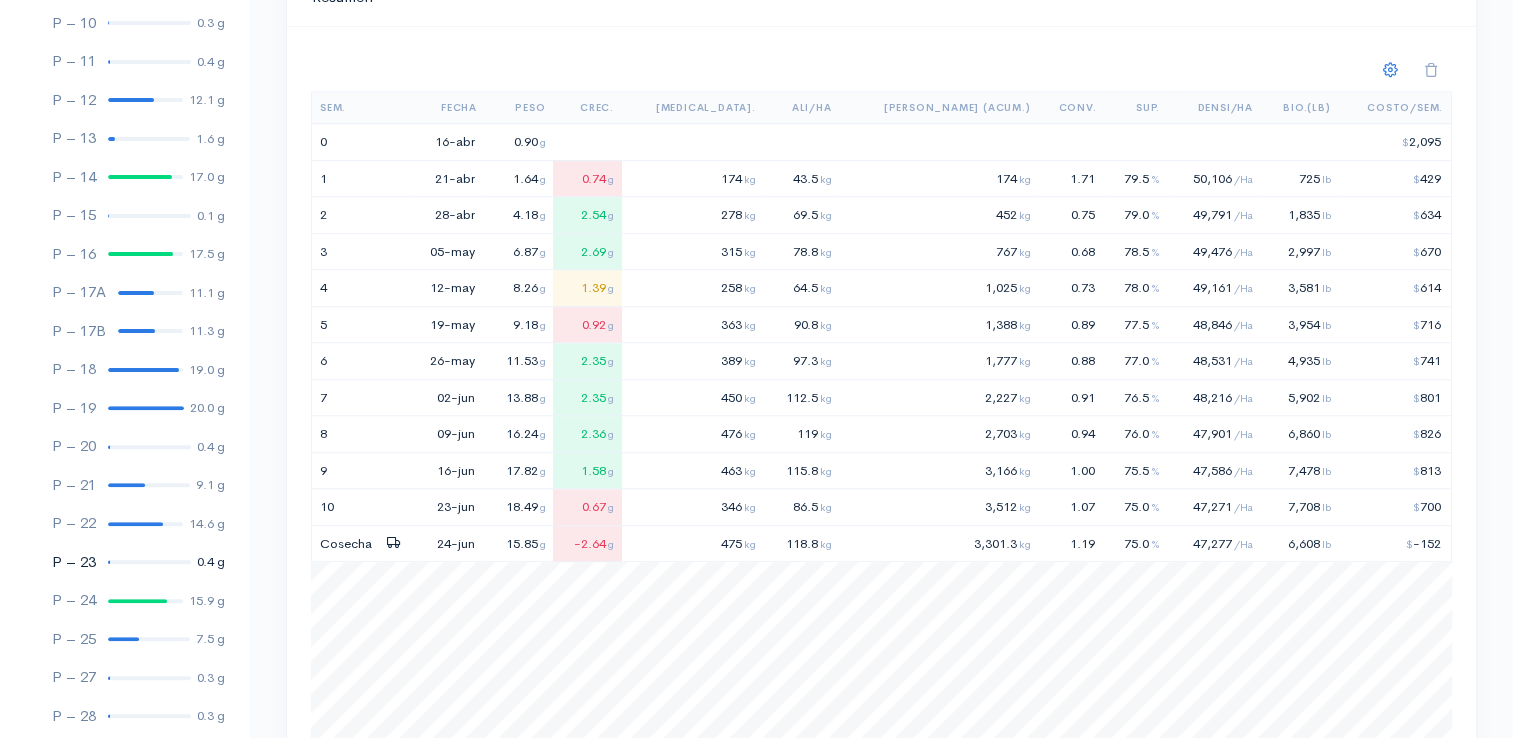 scroll, scrollTop: 661, scrollLeft: 0, axis: vertical 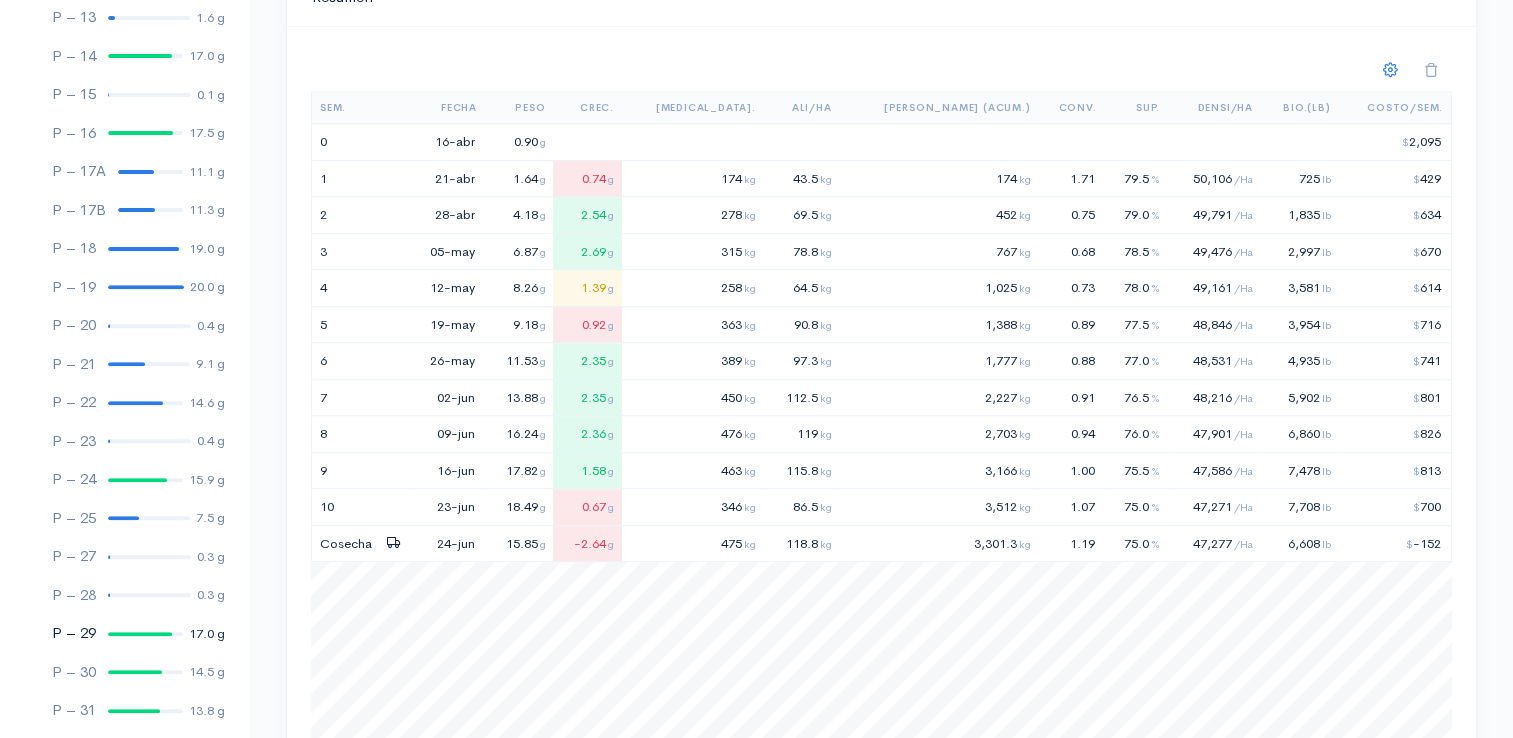 click at bounding box center (140, 634) 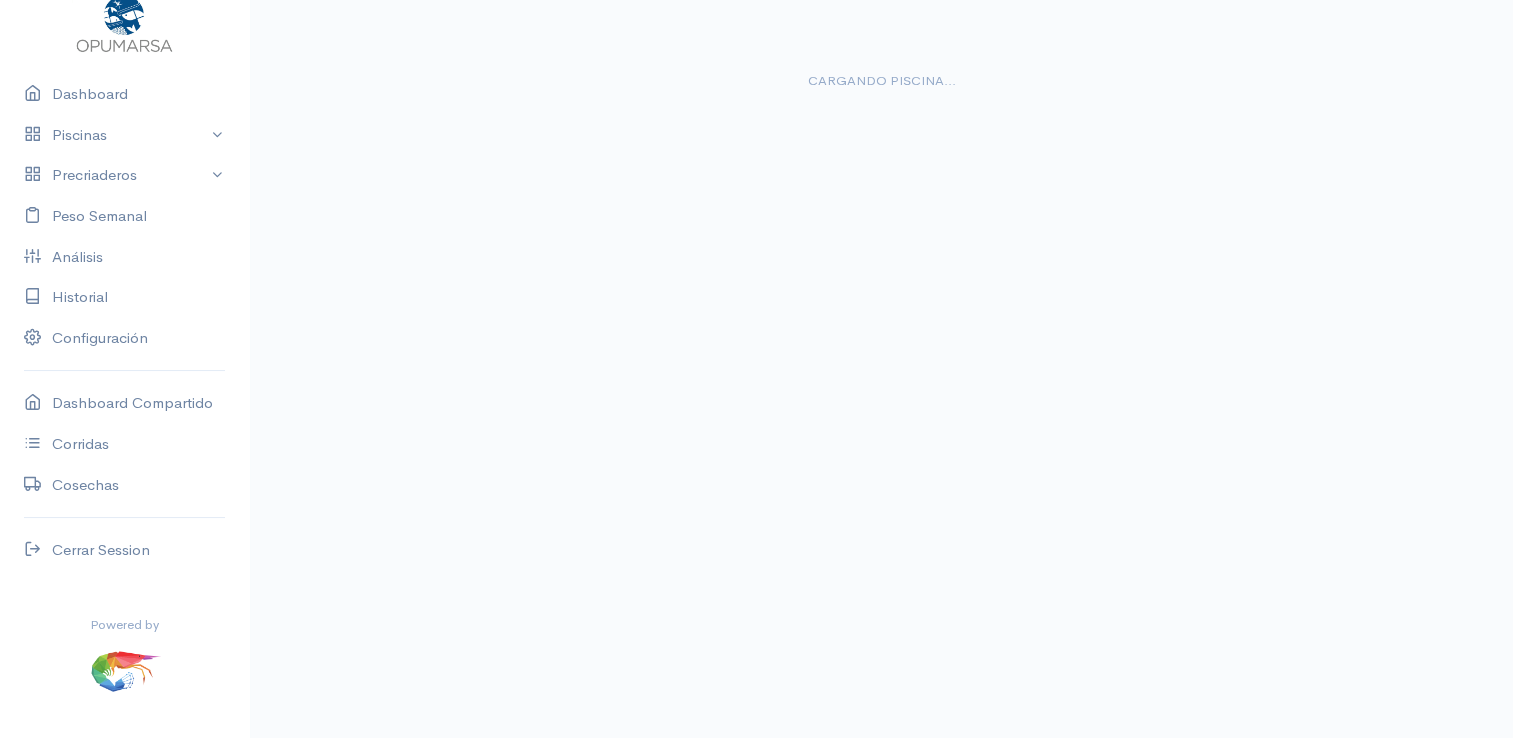 scroll, scrollTop: 76, scrollLeft: 0, axis: vertical 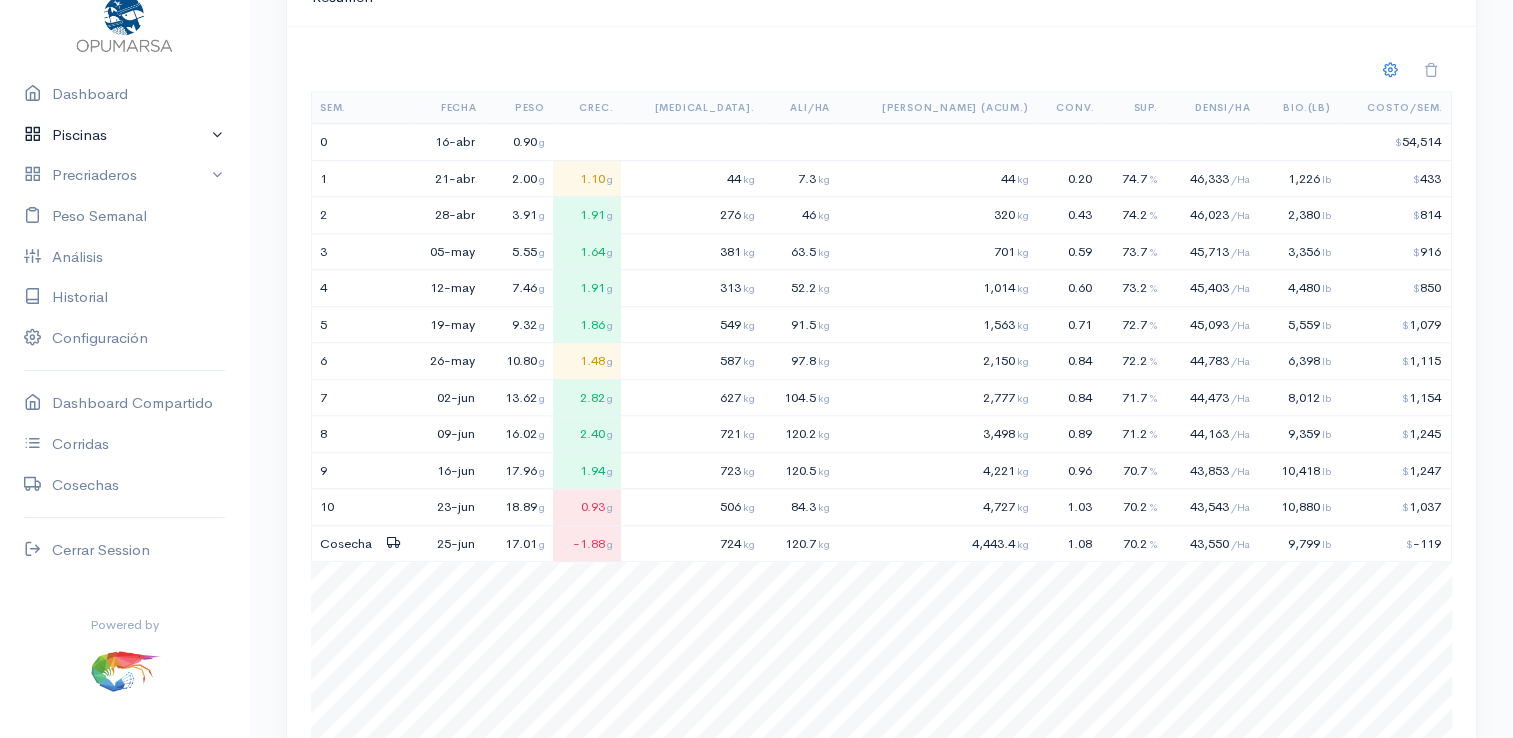 click on "Piscinas" at bounding box center (124, 135) 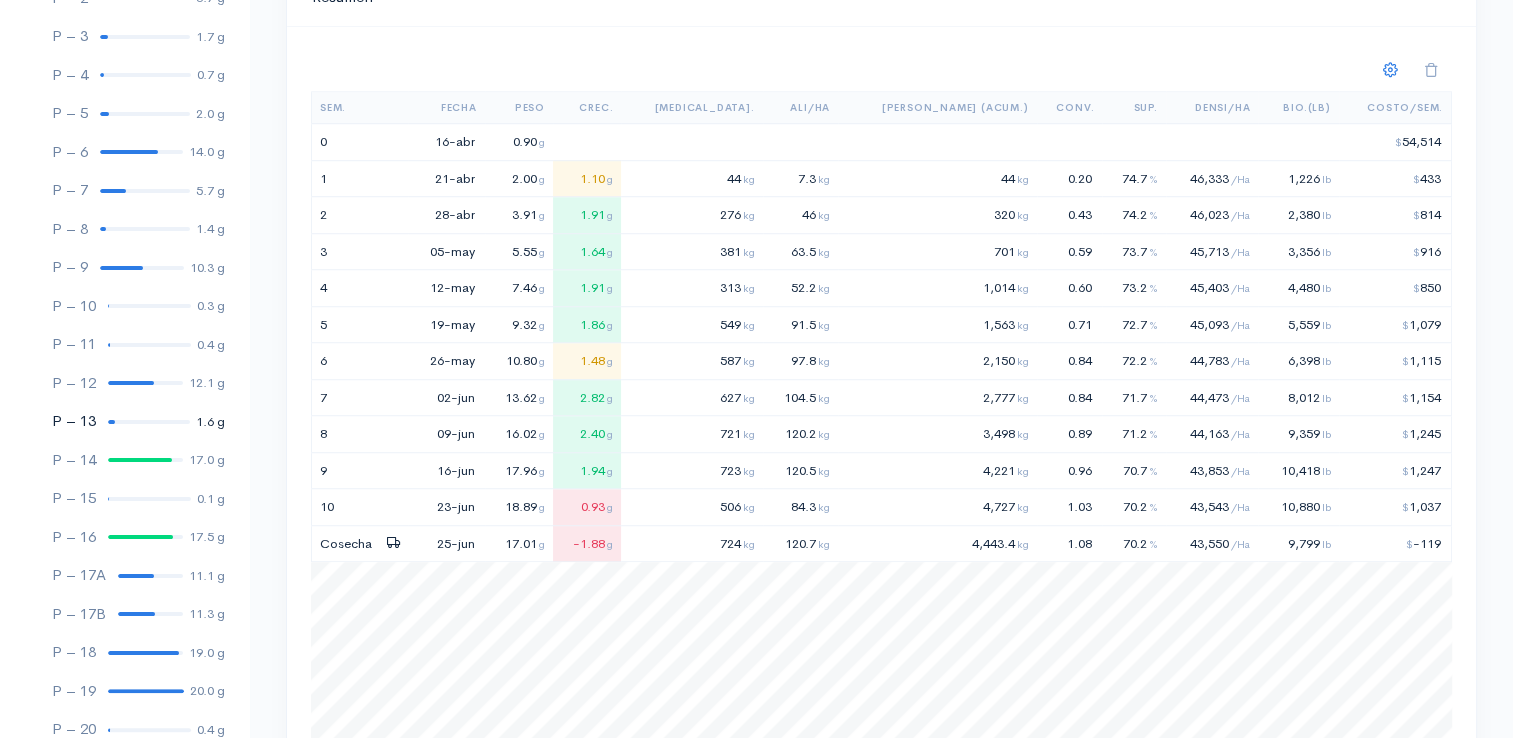 scroll, scrollTop: 261, scrollLeft: 0, axis: vertical 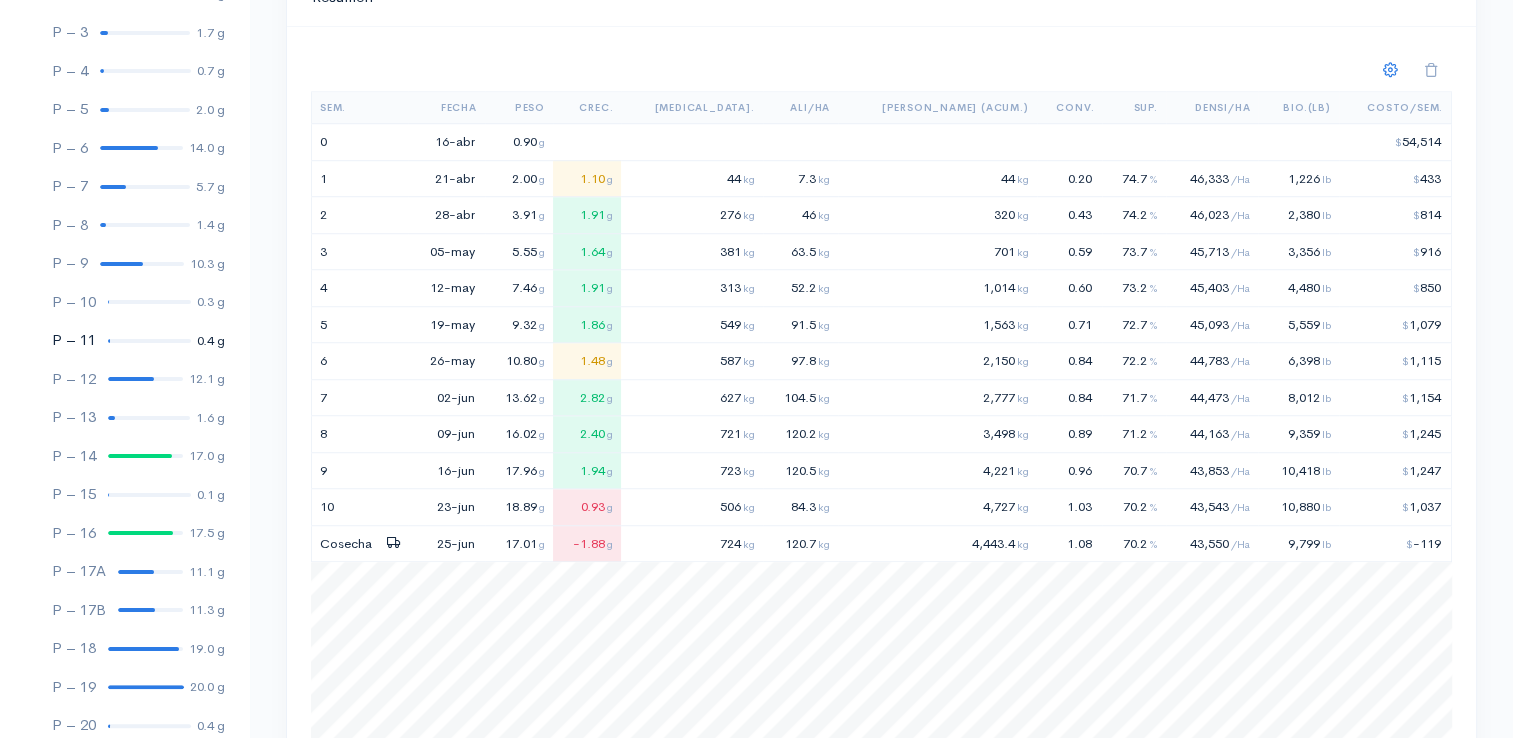 click on "P – 11 0.4 g" at bounding box center [124, 340] 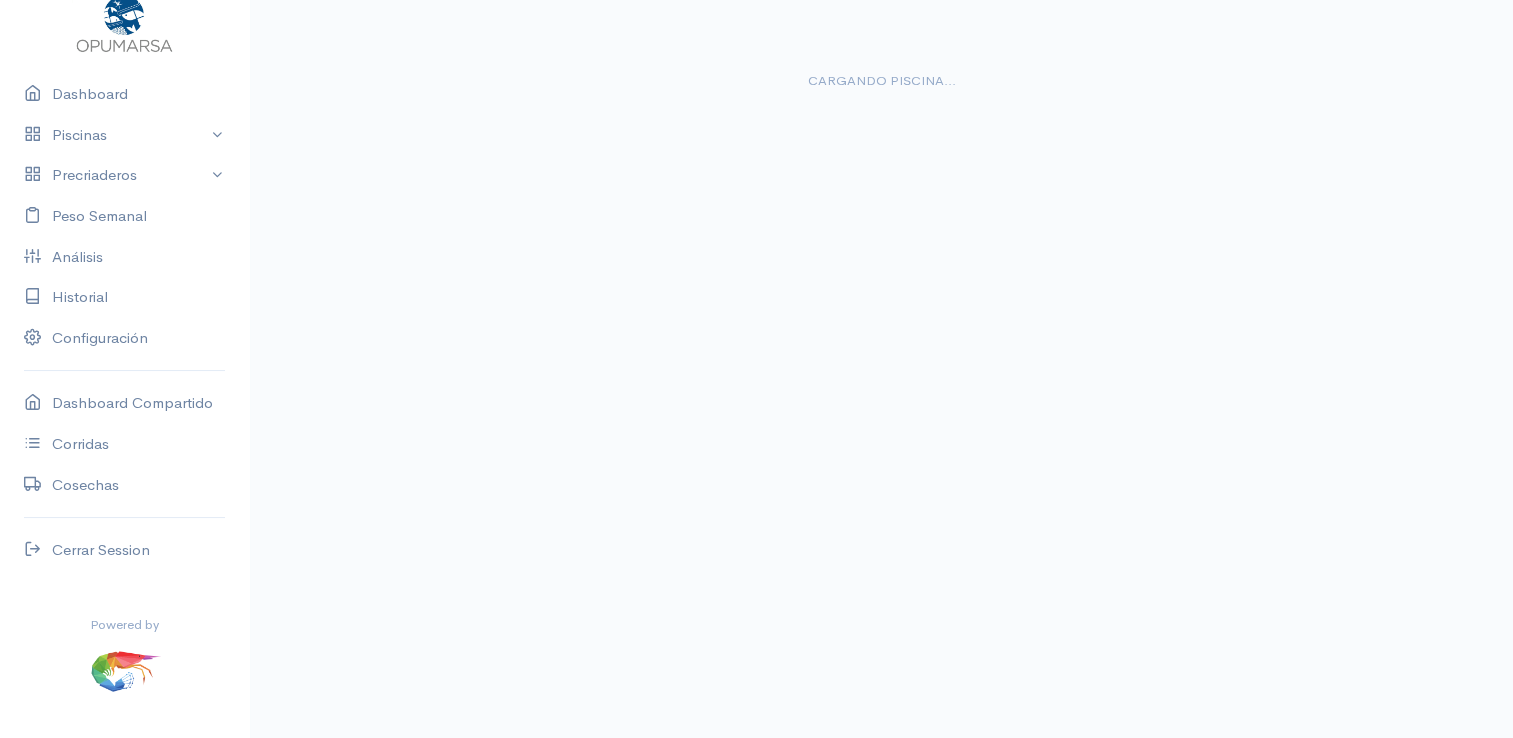 scroll, scrollTop: 0, scrollLeft: 0, axis: both 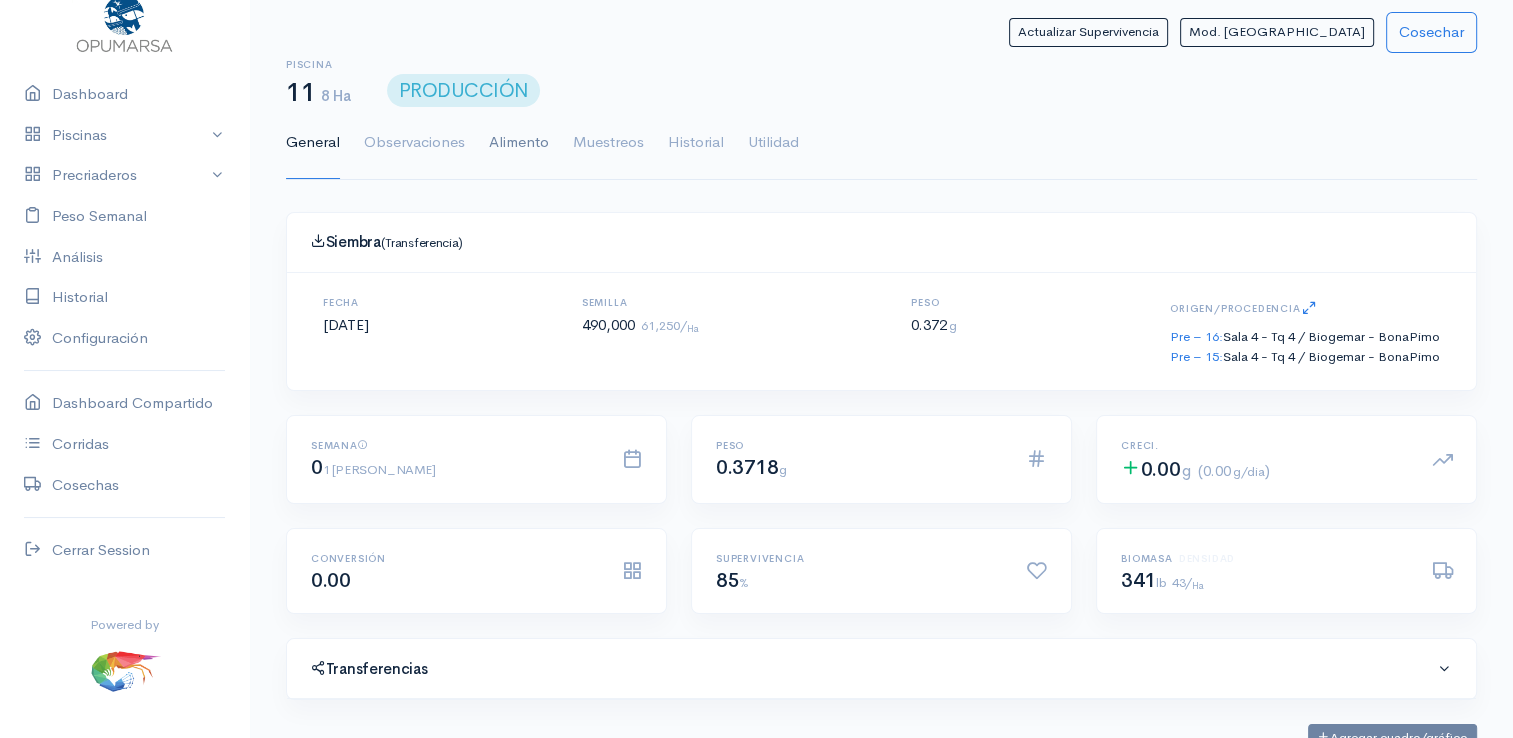 click on "Alimento" at bounding box center (519, 143) 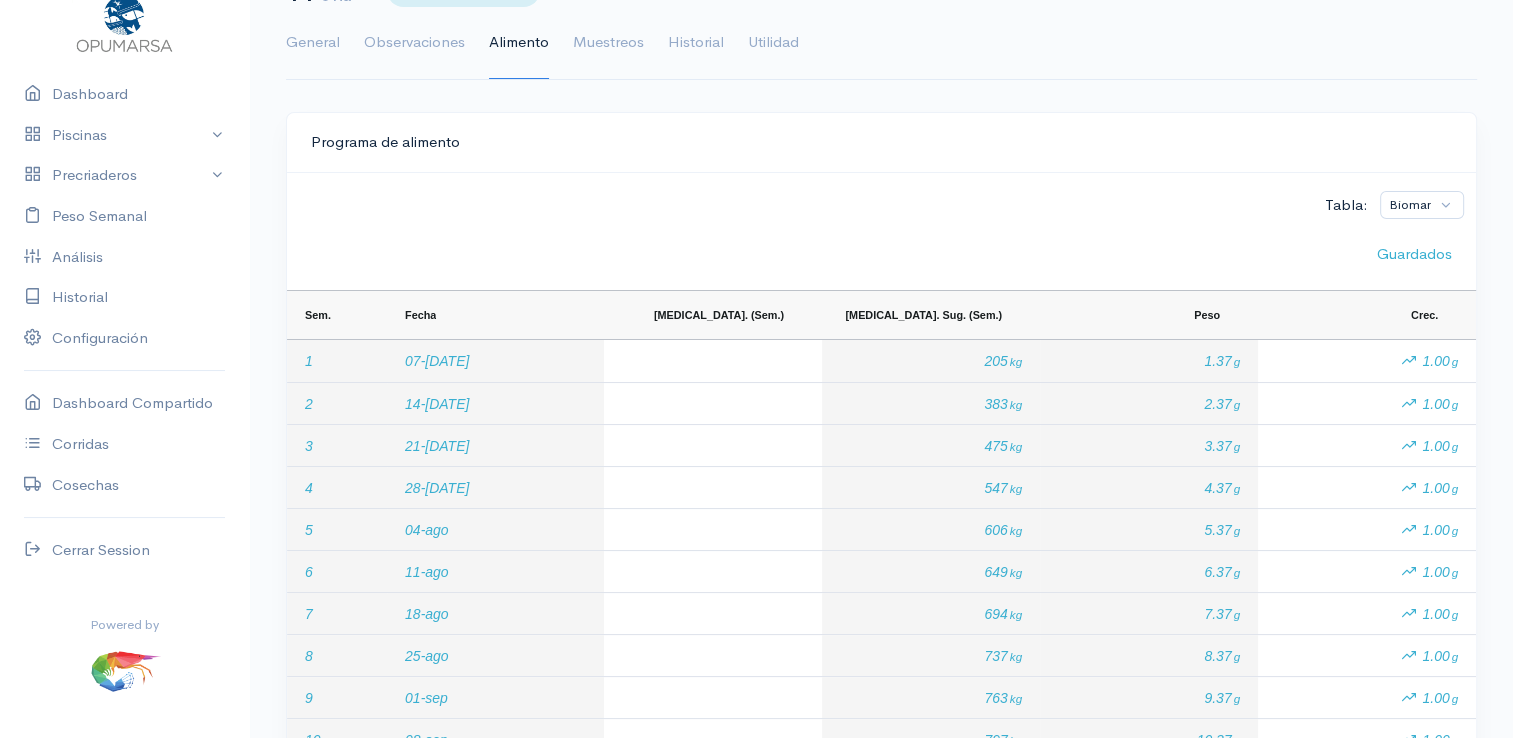 scroll, scrollTop: 0, scrollLeft: 0, axis: both 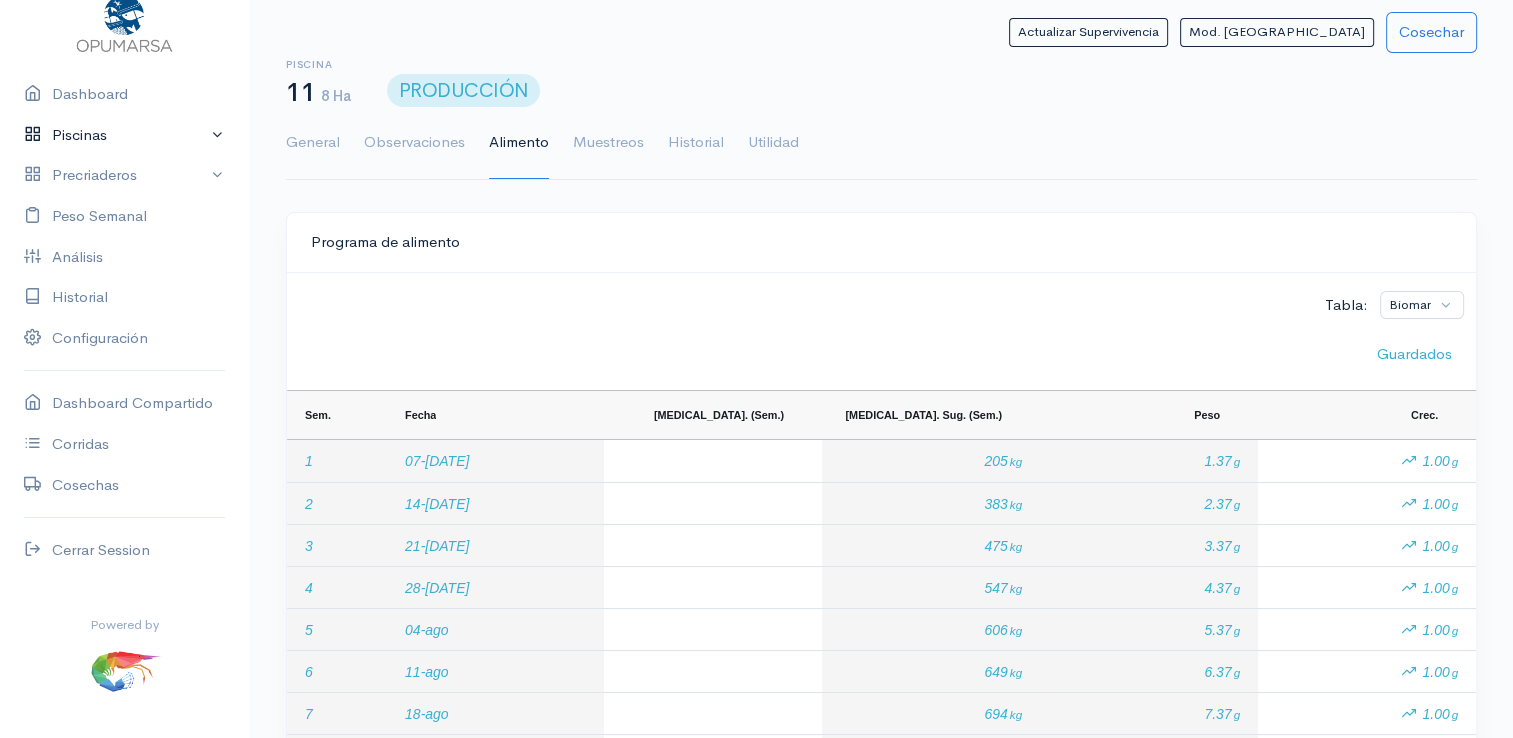 click on "Piscinas" at bounding box center (124, 135) 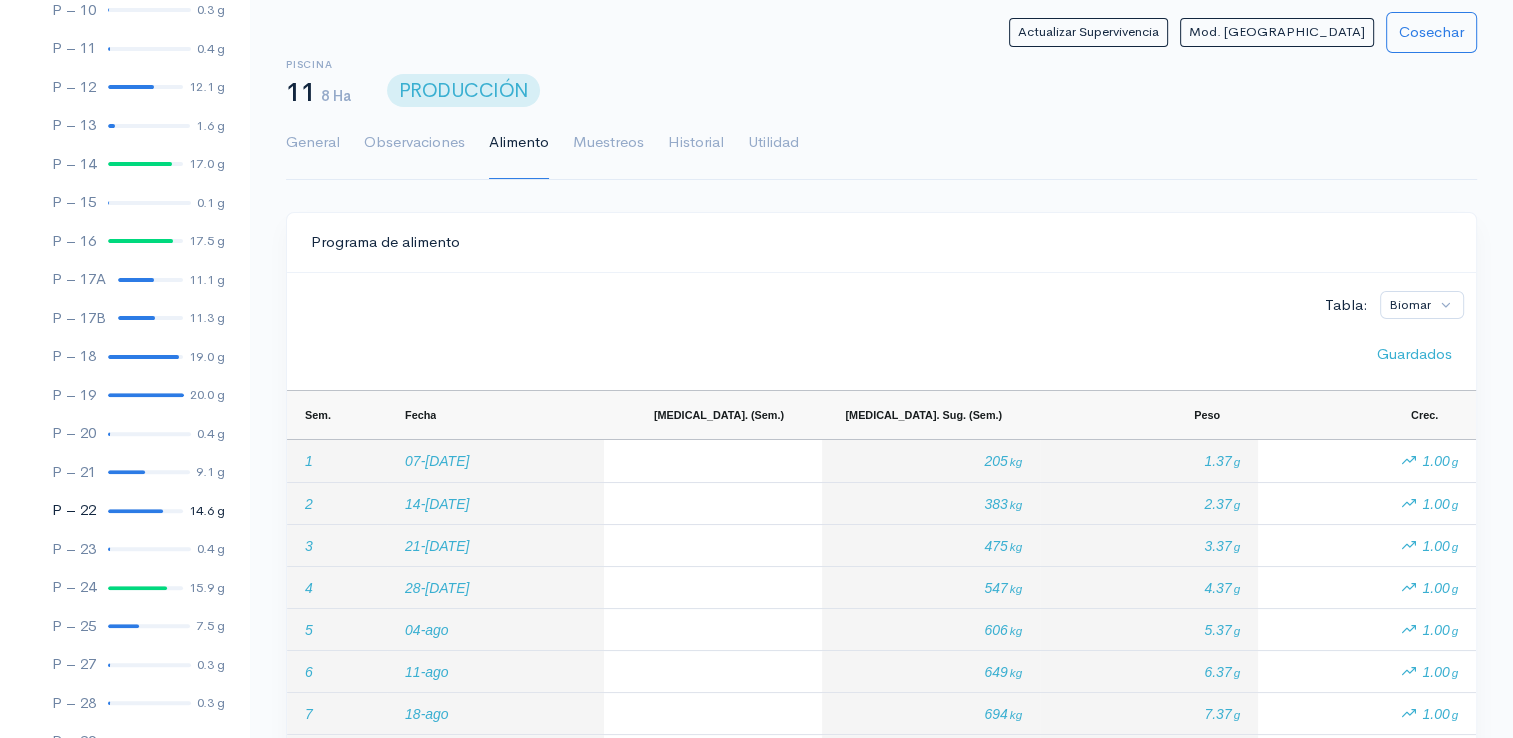 scroll, scrollTop: 561, scrollLeft: 0, axis: vertical 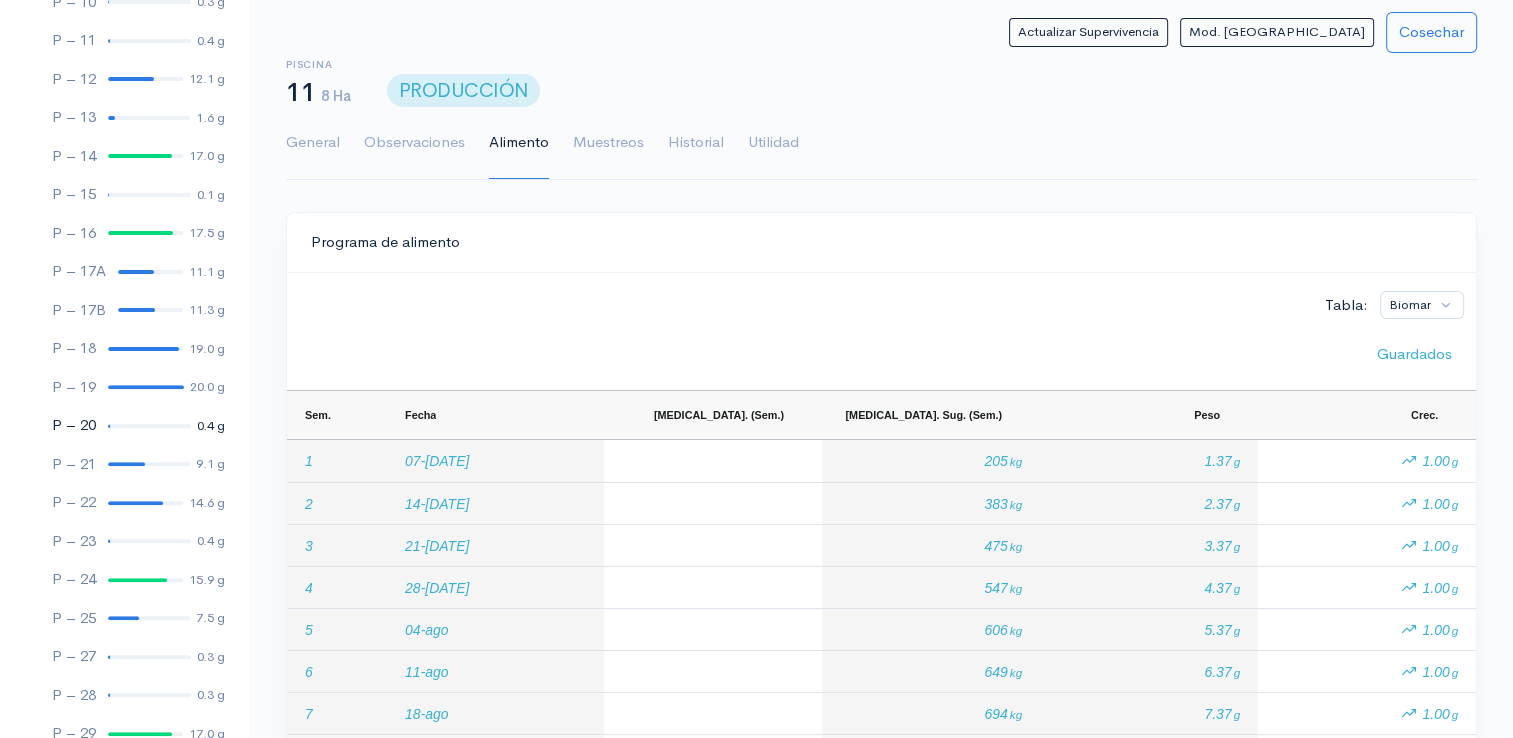 click at bounding box center [149, 426] 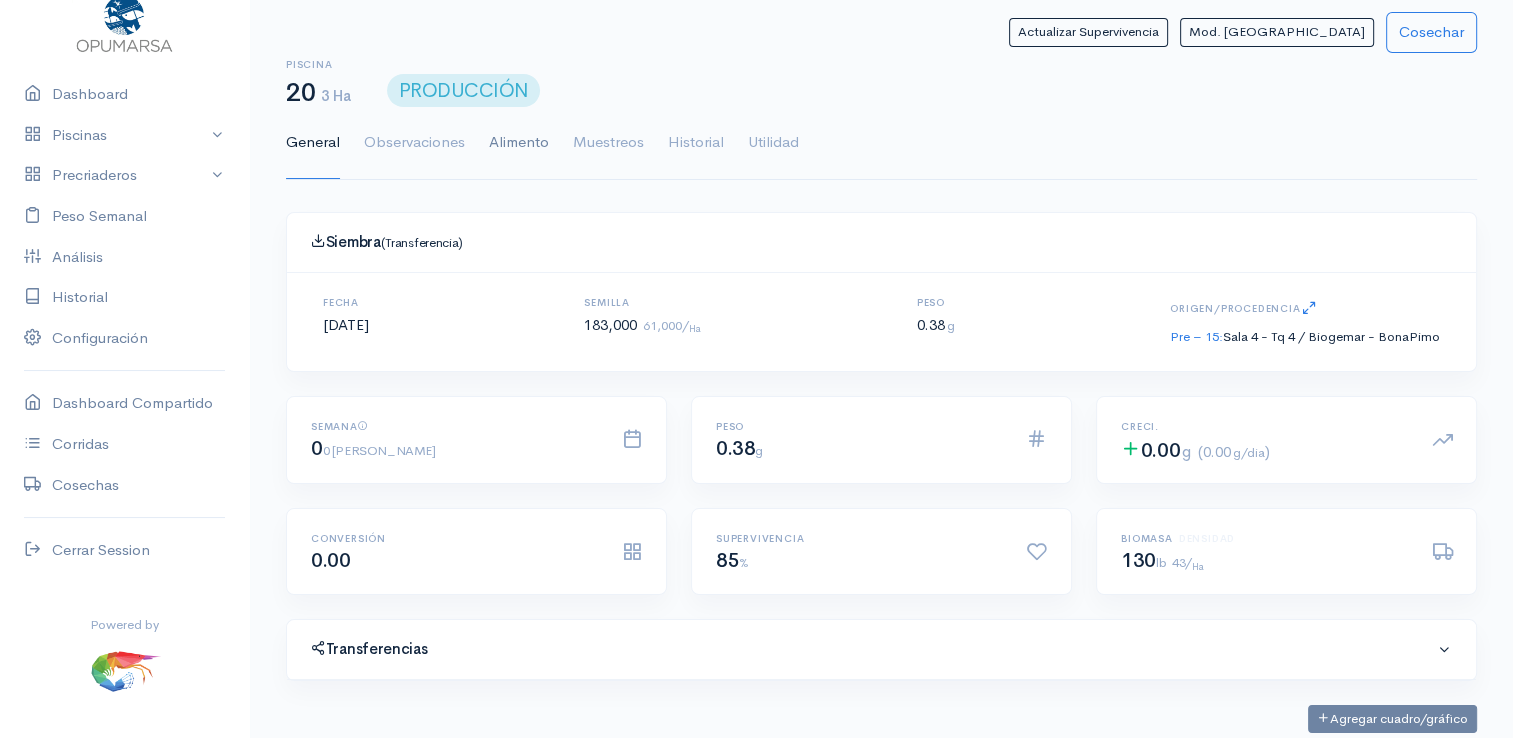 scroll, scrollTop: 21, scrollLeft: 0, axis: vertical 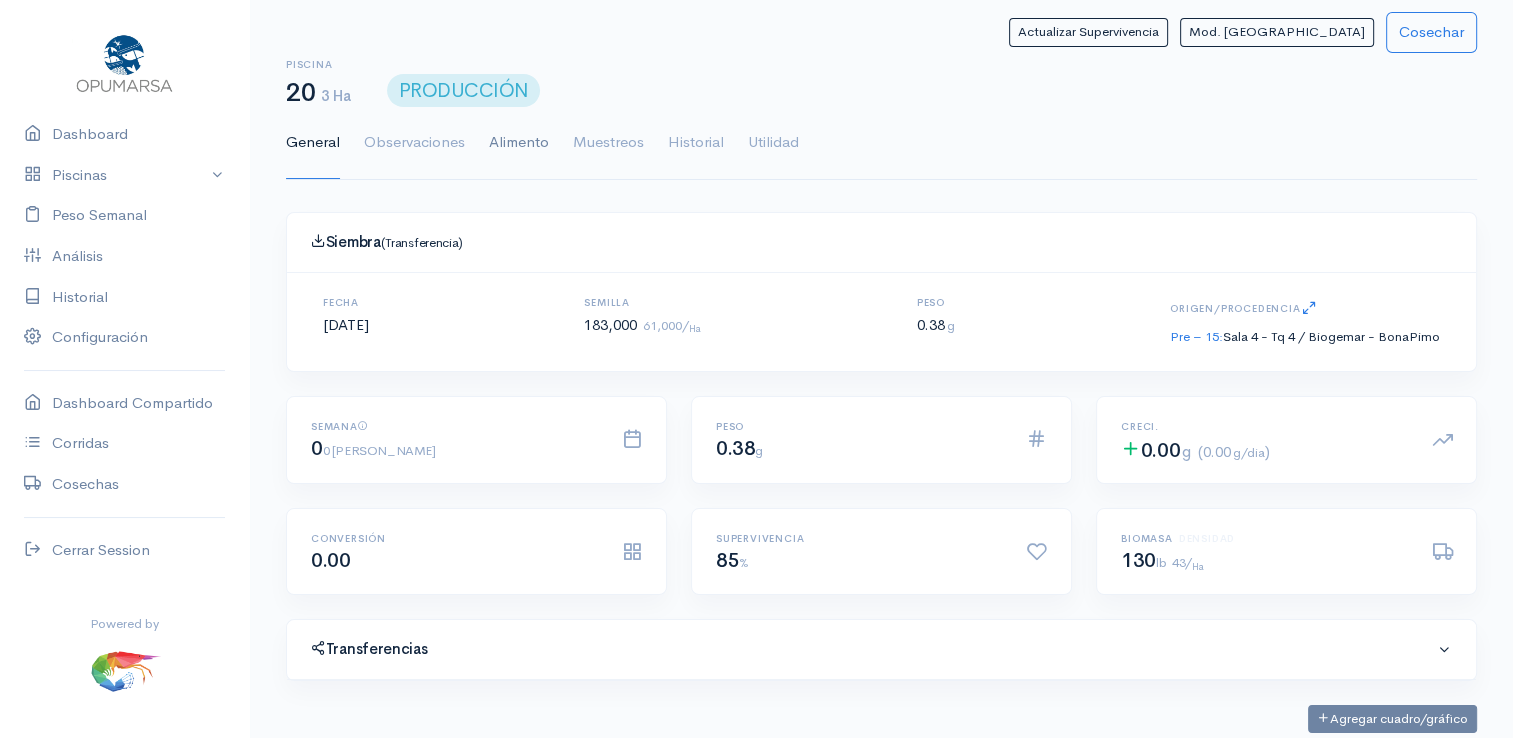 click on "Alimento" at bounding box center [519, 143] 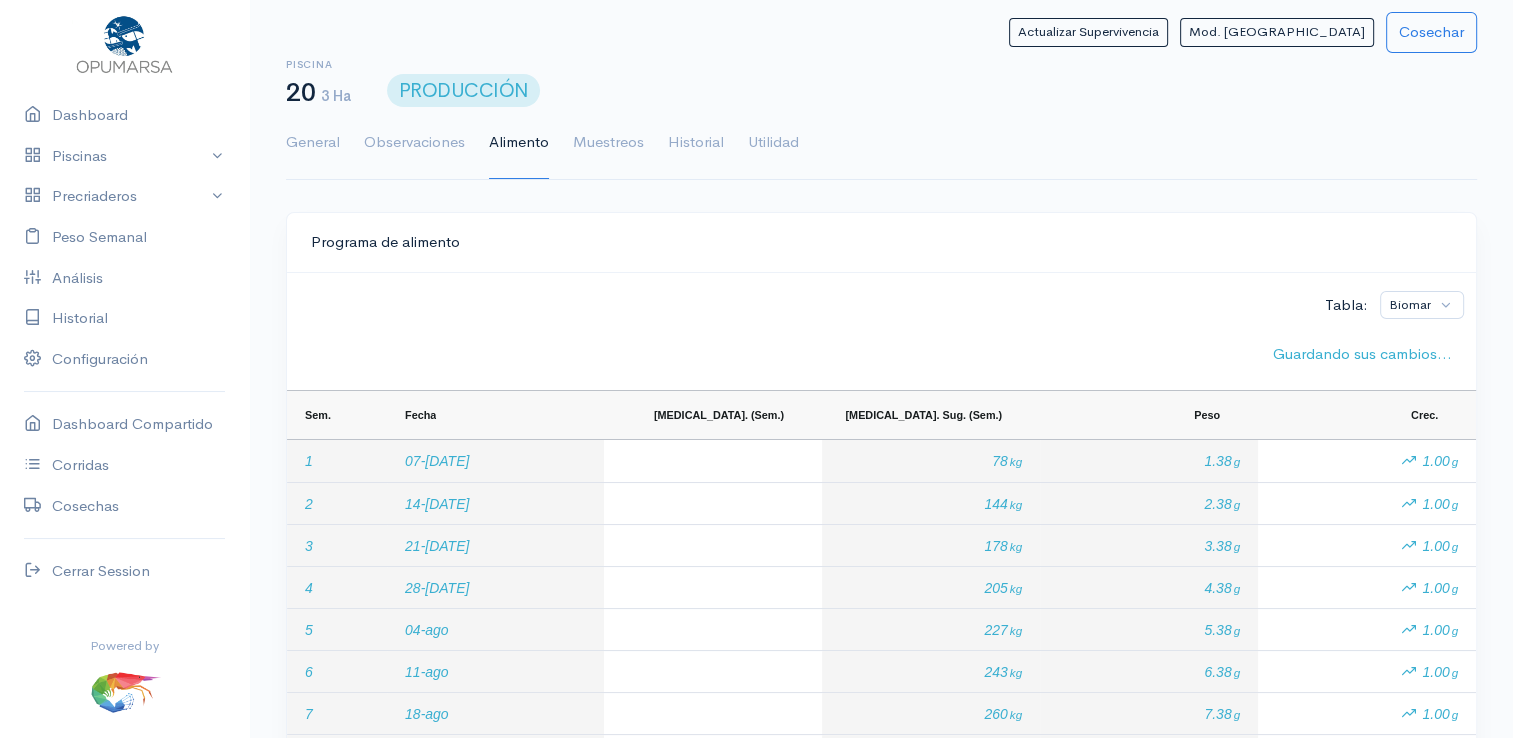 scroll, scrollTop: 61, scrollLeft: 0, axis: vertical 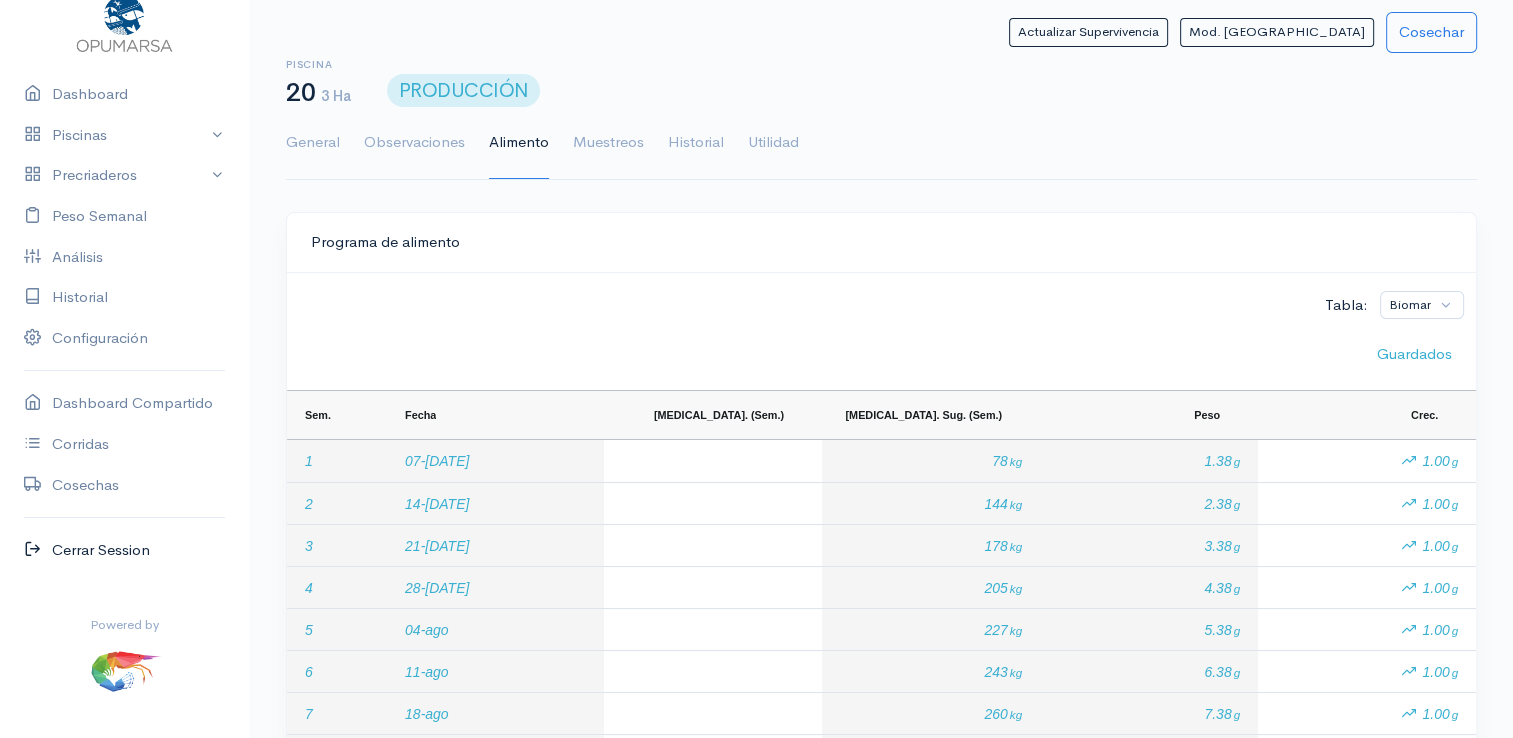 click on "Cerrar Session" at bounding box center (124, 550) 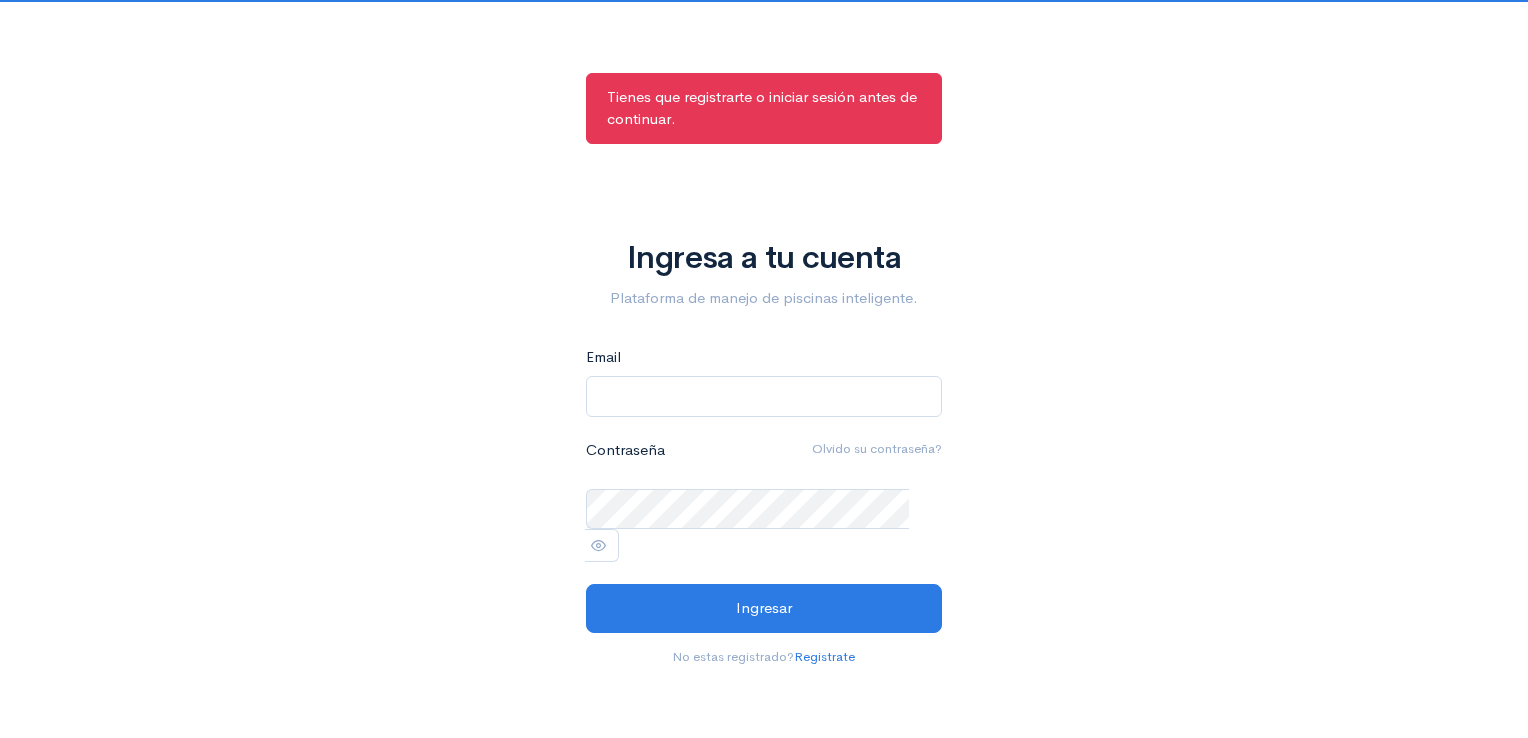 scroll, scrollTop: 0, scrollLeft: 0, axis: both 